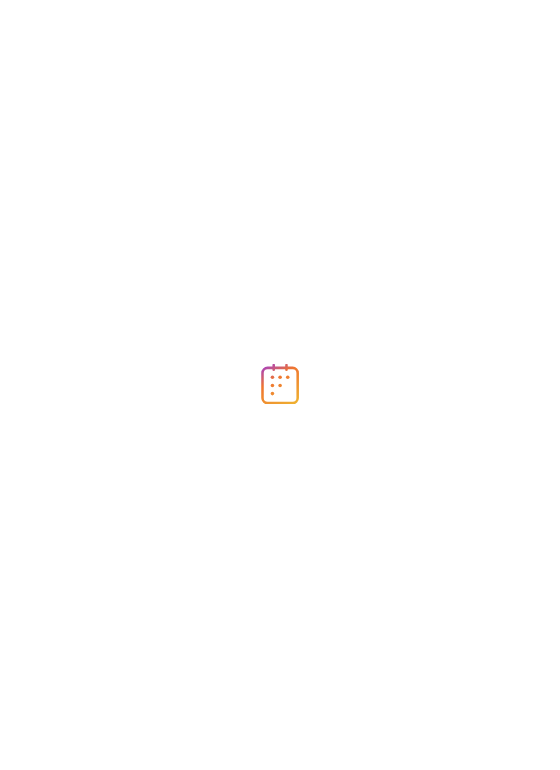 scroll, scrollTop: 0, scrollLeft: 0, axis: both 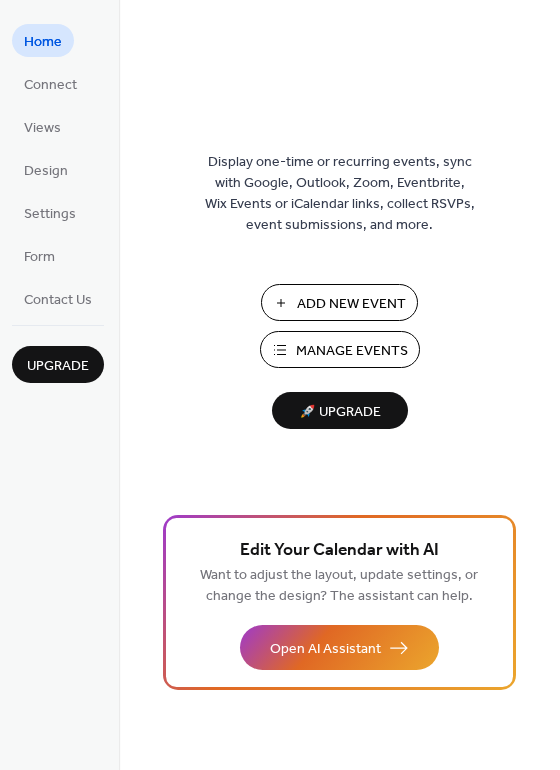click on "Manage Events" at bounding box center [352, 351] 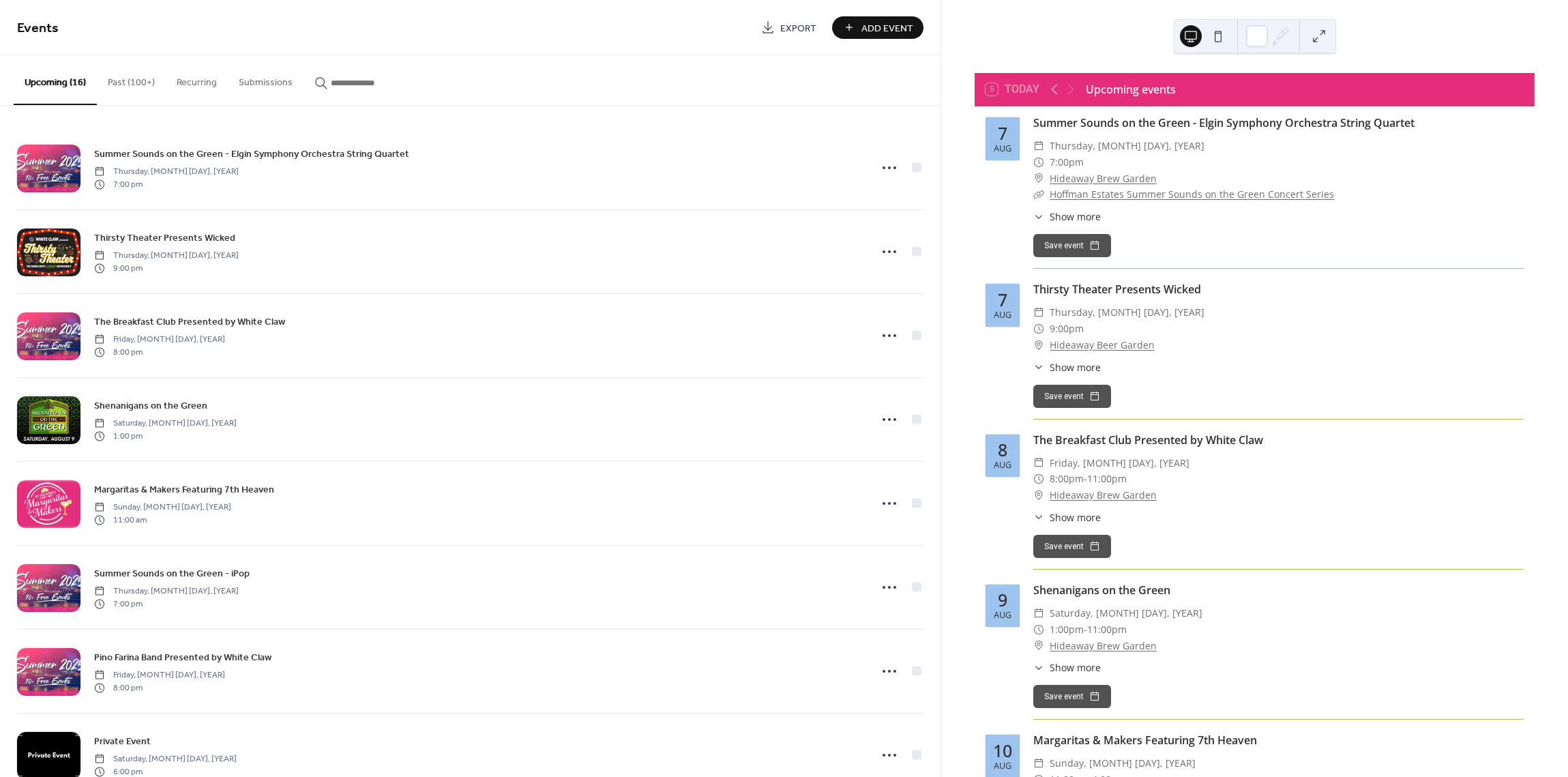 scroll, scrollTop: 0, scrollLeft: 0, axis: both 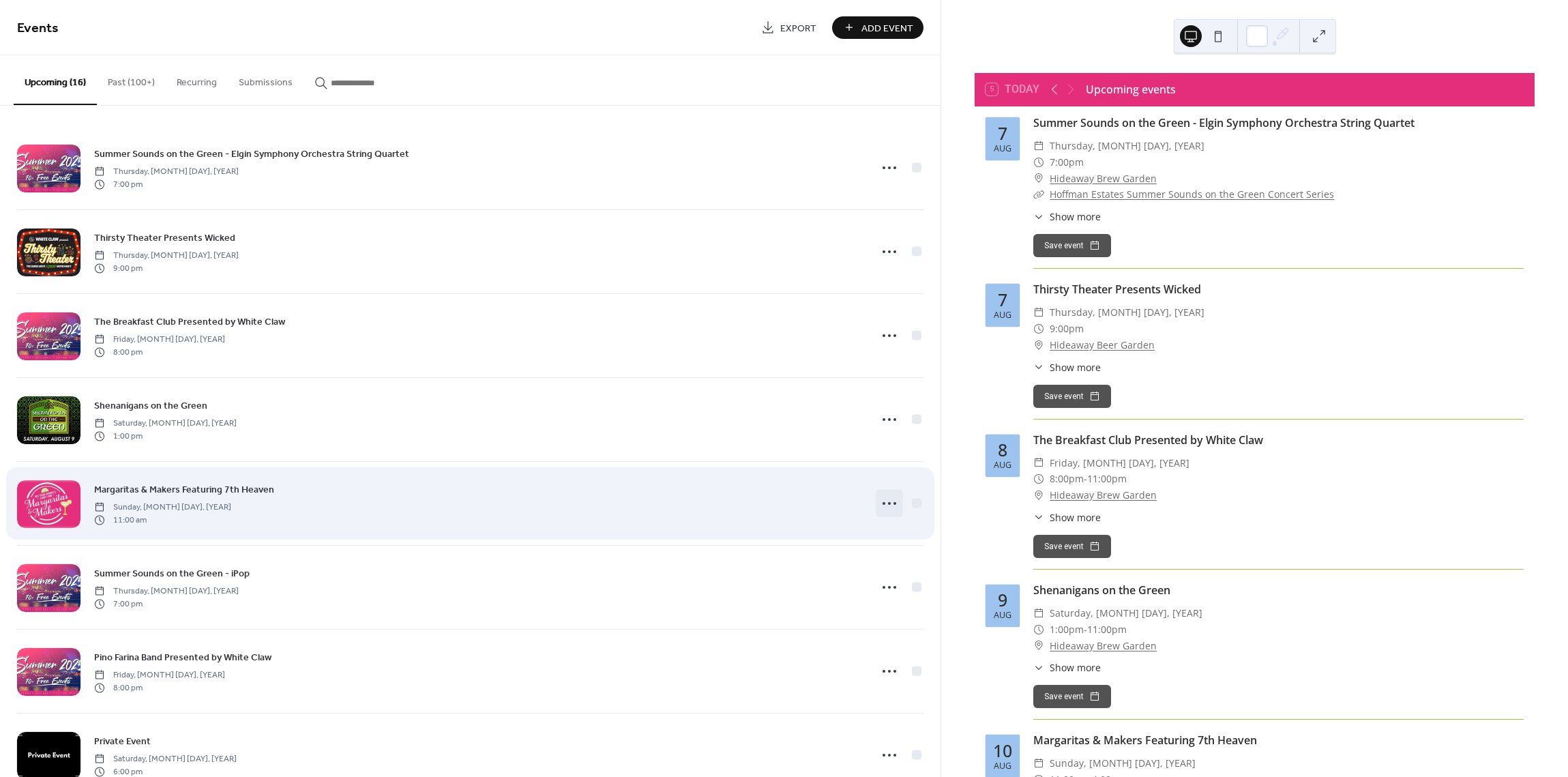 click 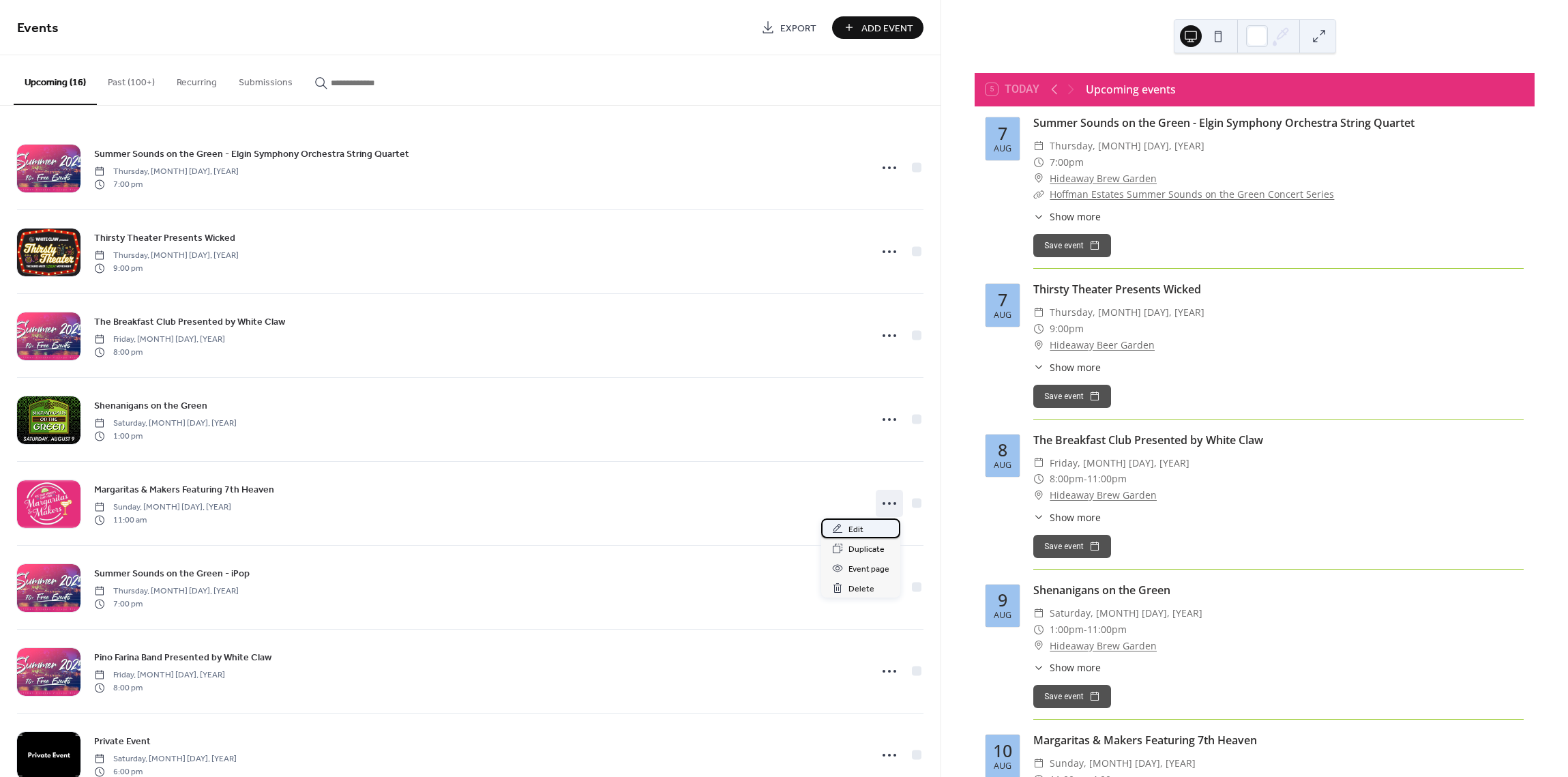 click on "Edit" at bounding box center [861, 528] 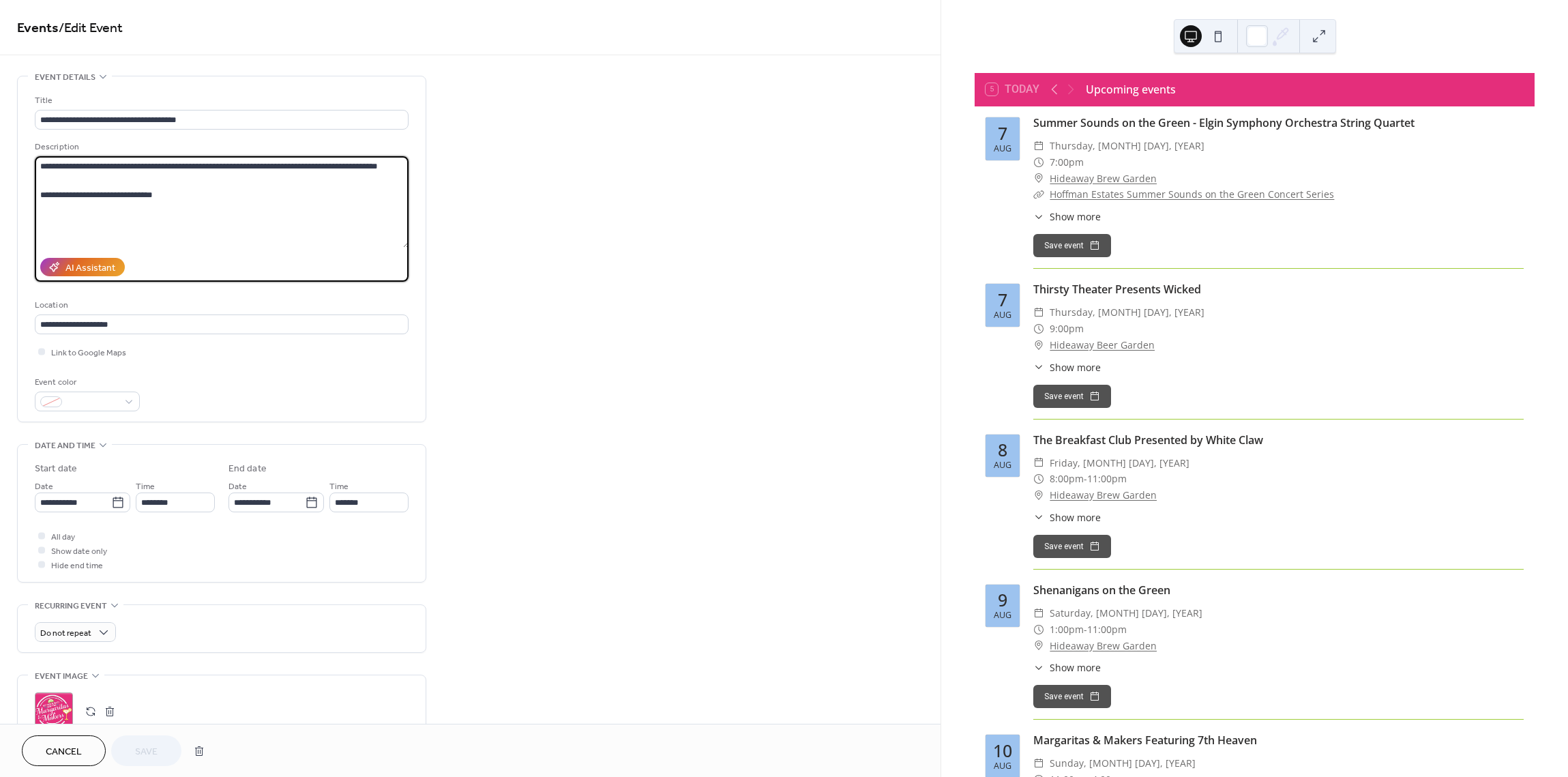 drag, startPoint x: 161, startPoint y: 192, endPoint x: 20, endPoint y: 198, distance: 141.1276 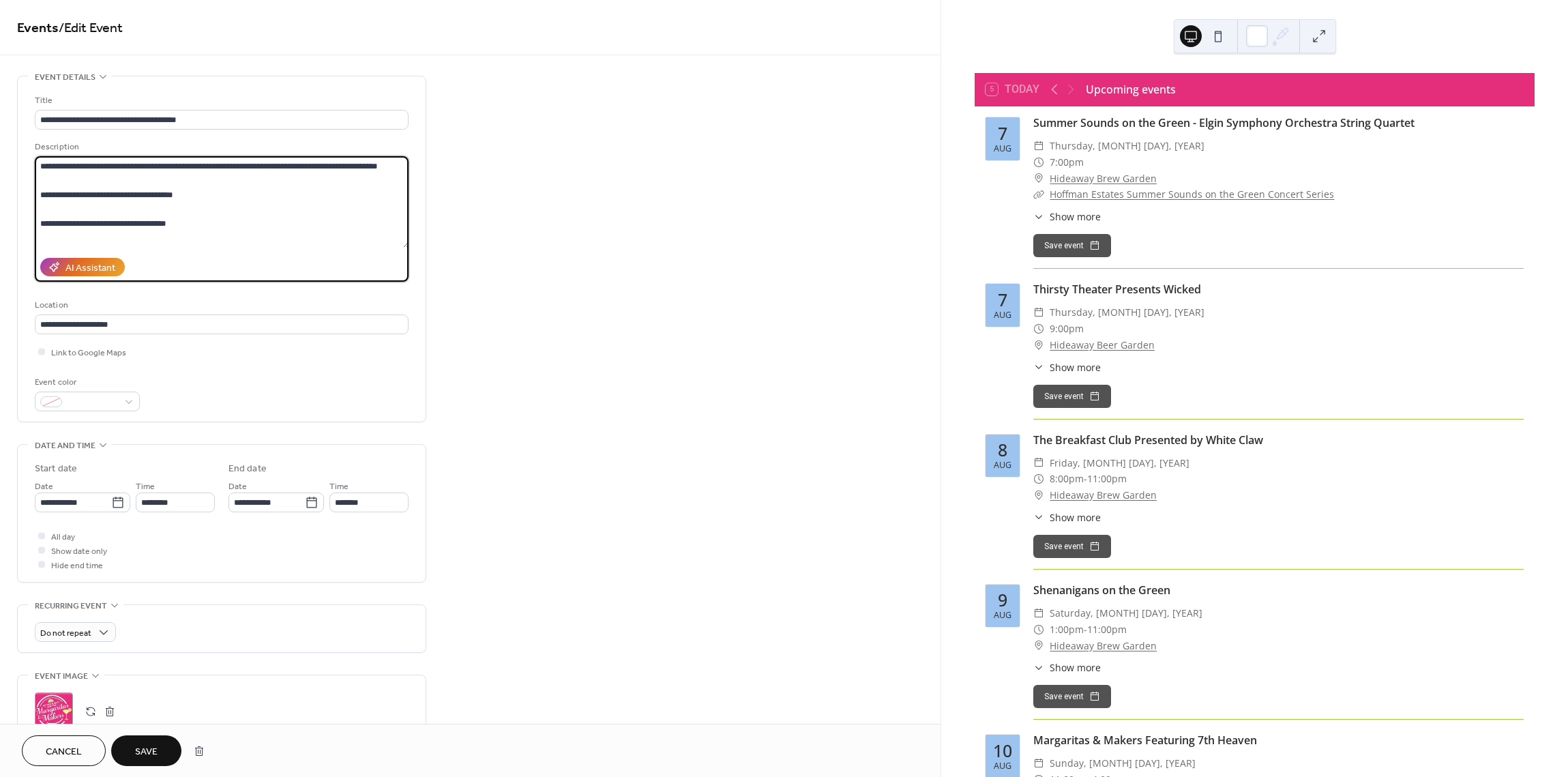drag, startPoint x: 181, startPoint y: 221, endPoint x: 31, endPoint y: 190, distance: 153.16984 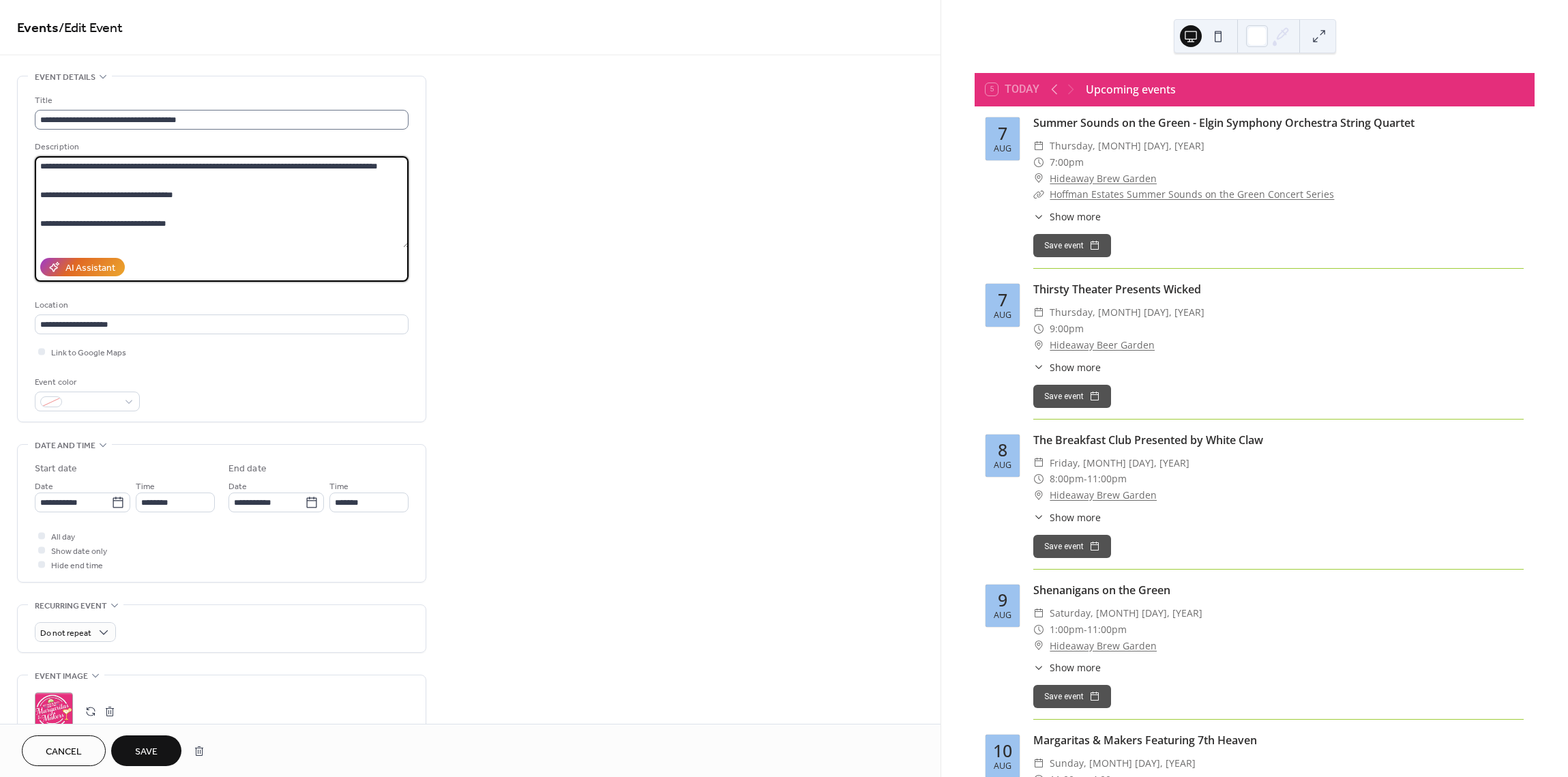 type on "**********" 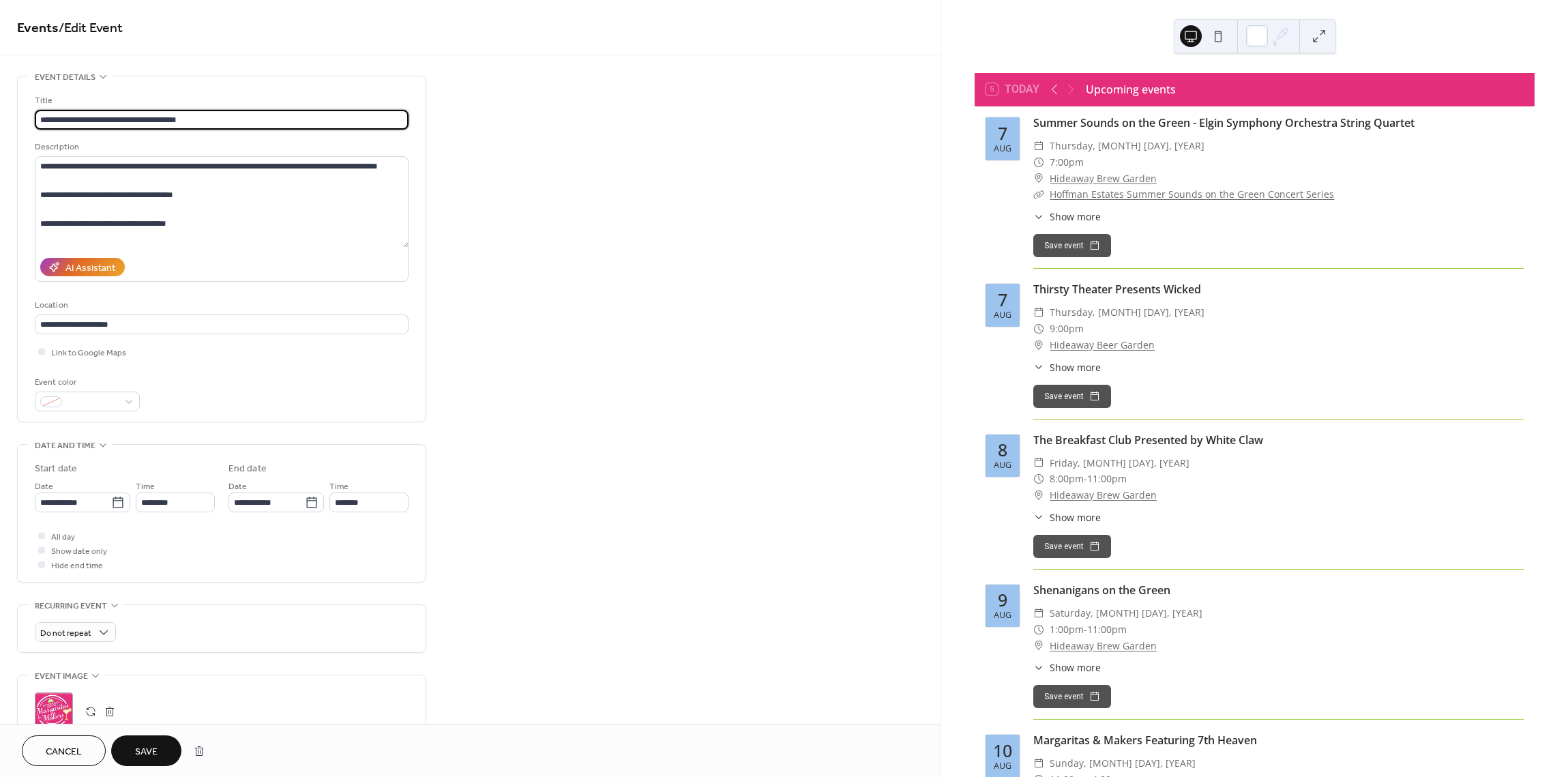 click on "**********" at bounding box center (222, 119) 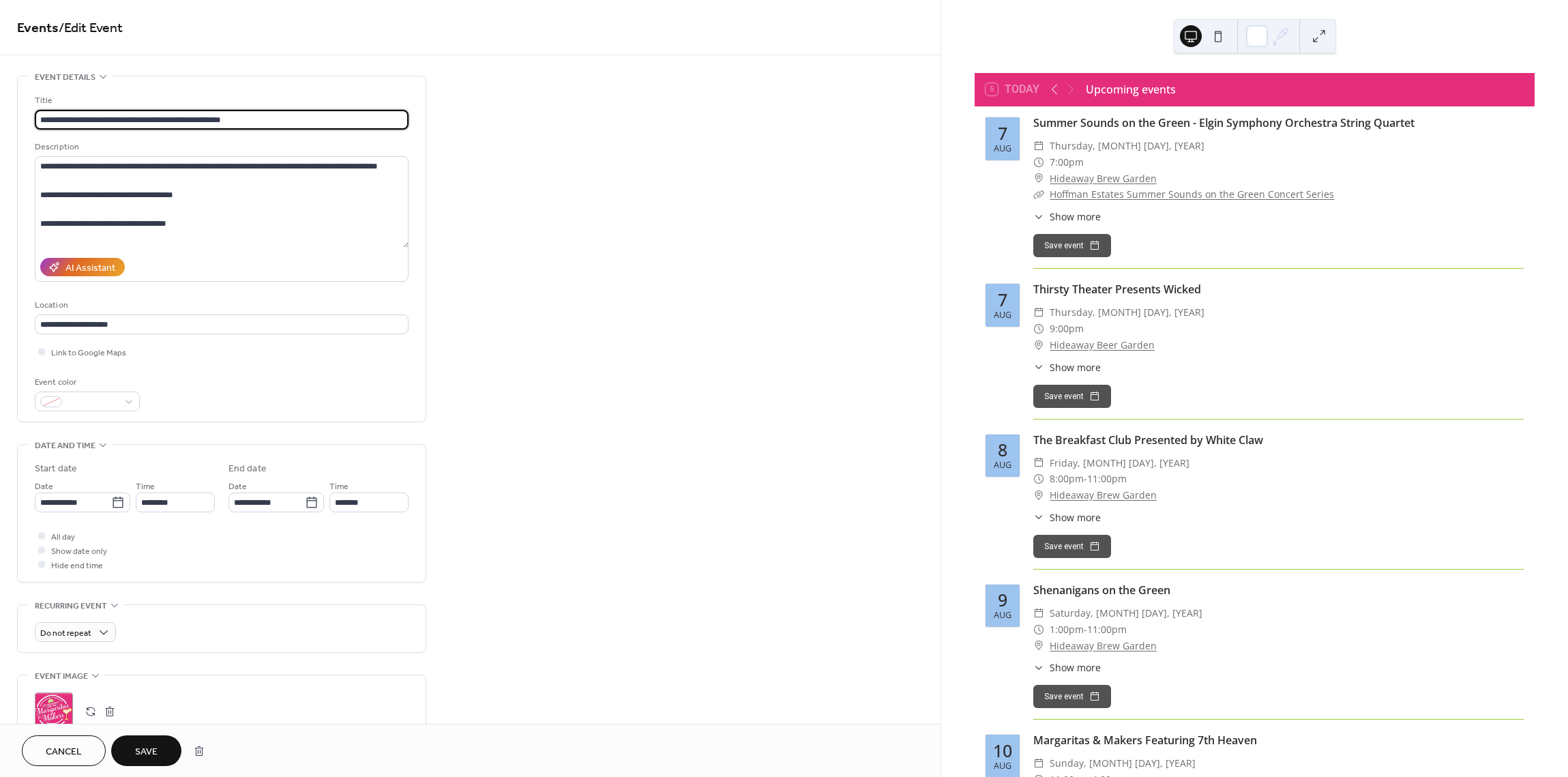 type on "**********" 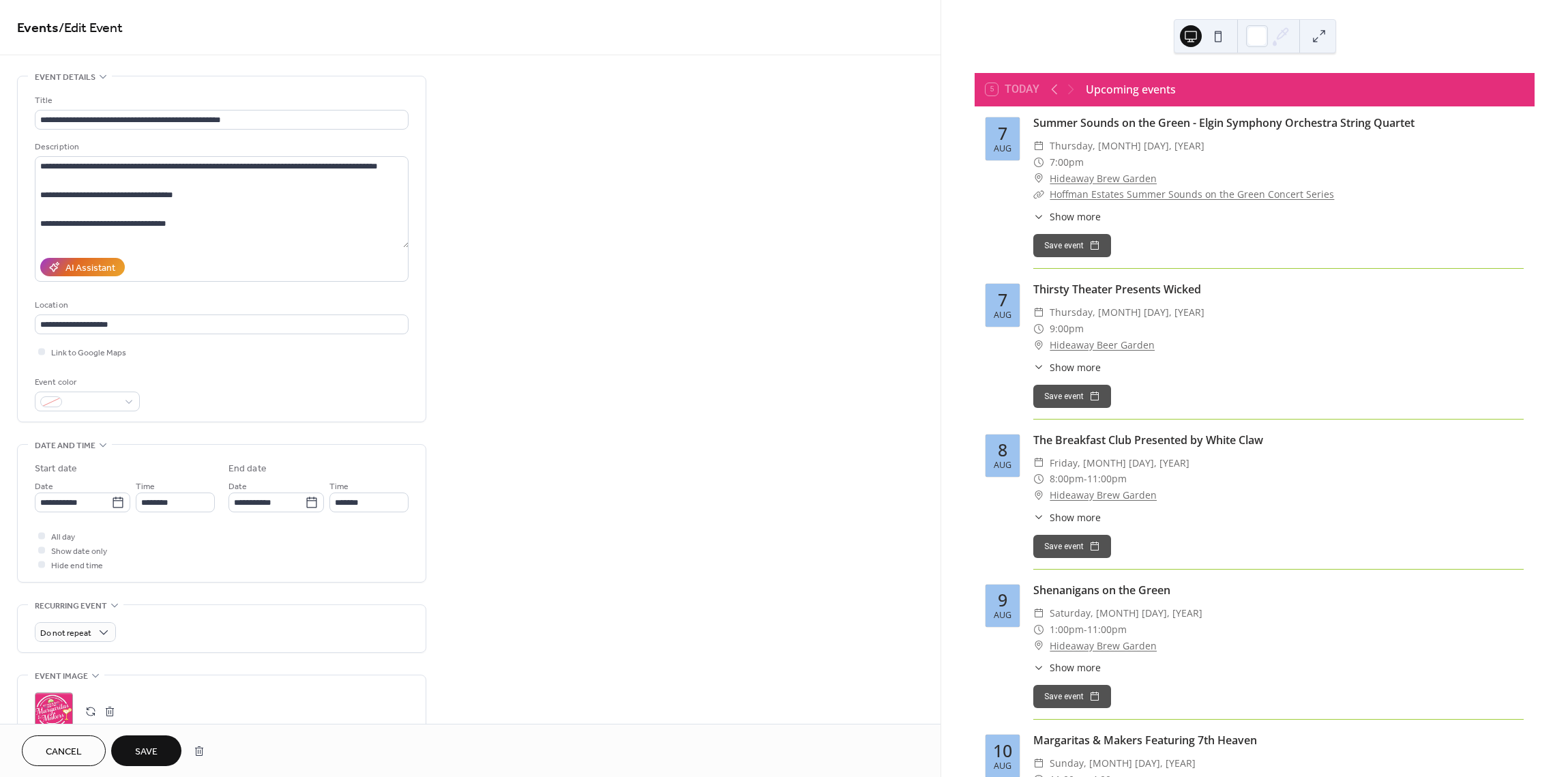 click on "Save" at bounding box center (146, 752) 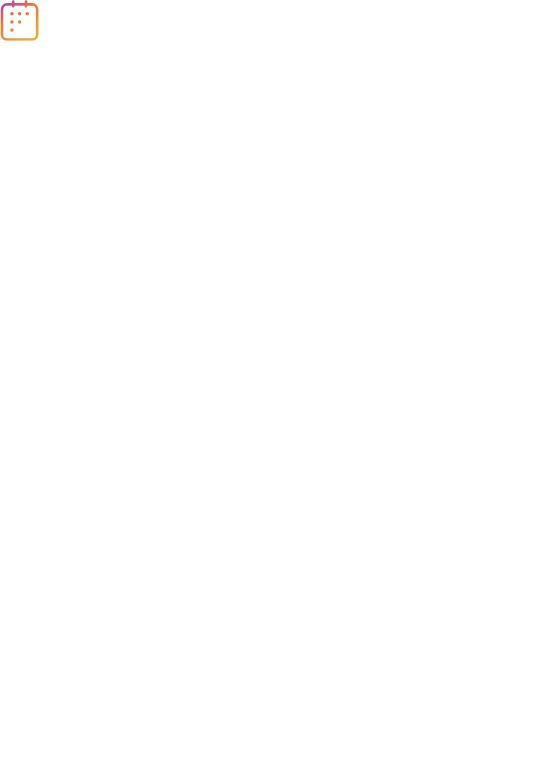 scroll, scrollTop: 0, scrollLeft: 0, axis: both 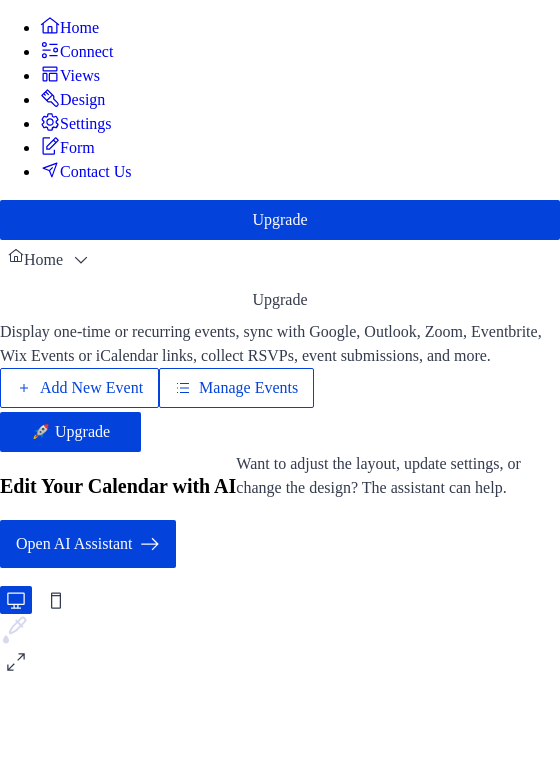 click on "Manage Events" at bounding box center (248, 388) 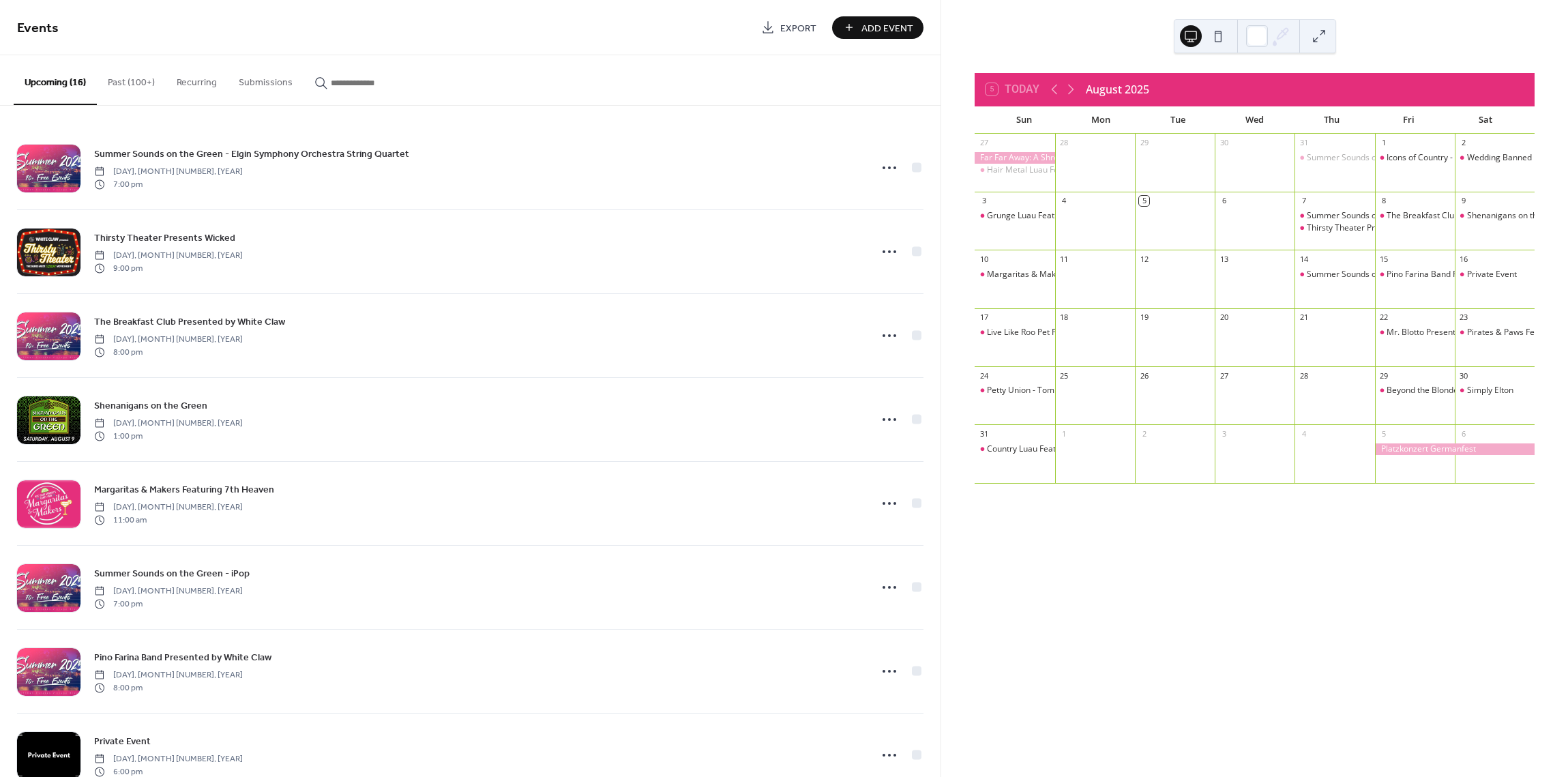 scroll, scrollTop: 0, scrollLeft: 0, axis: both 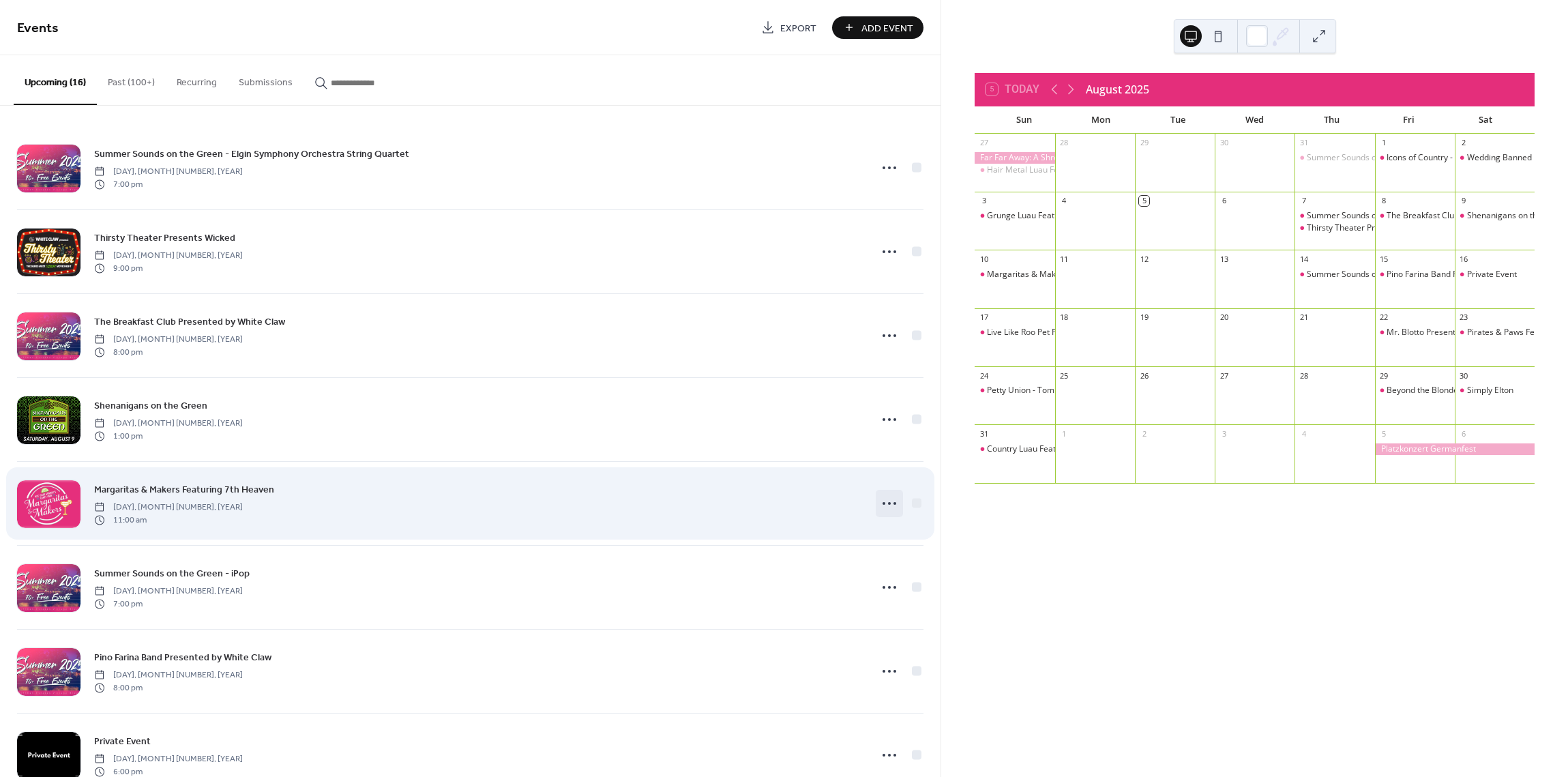 click 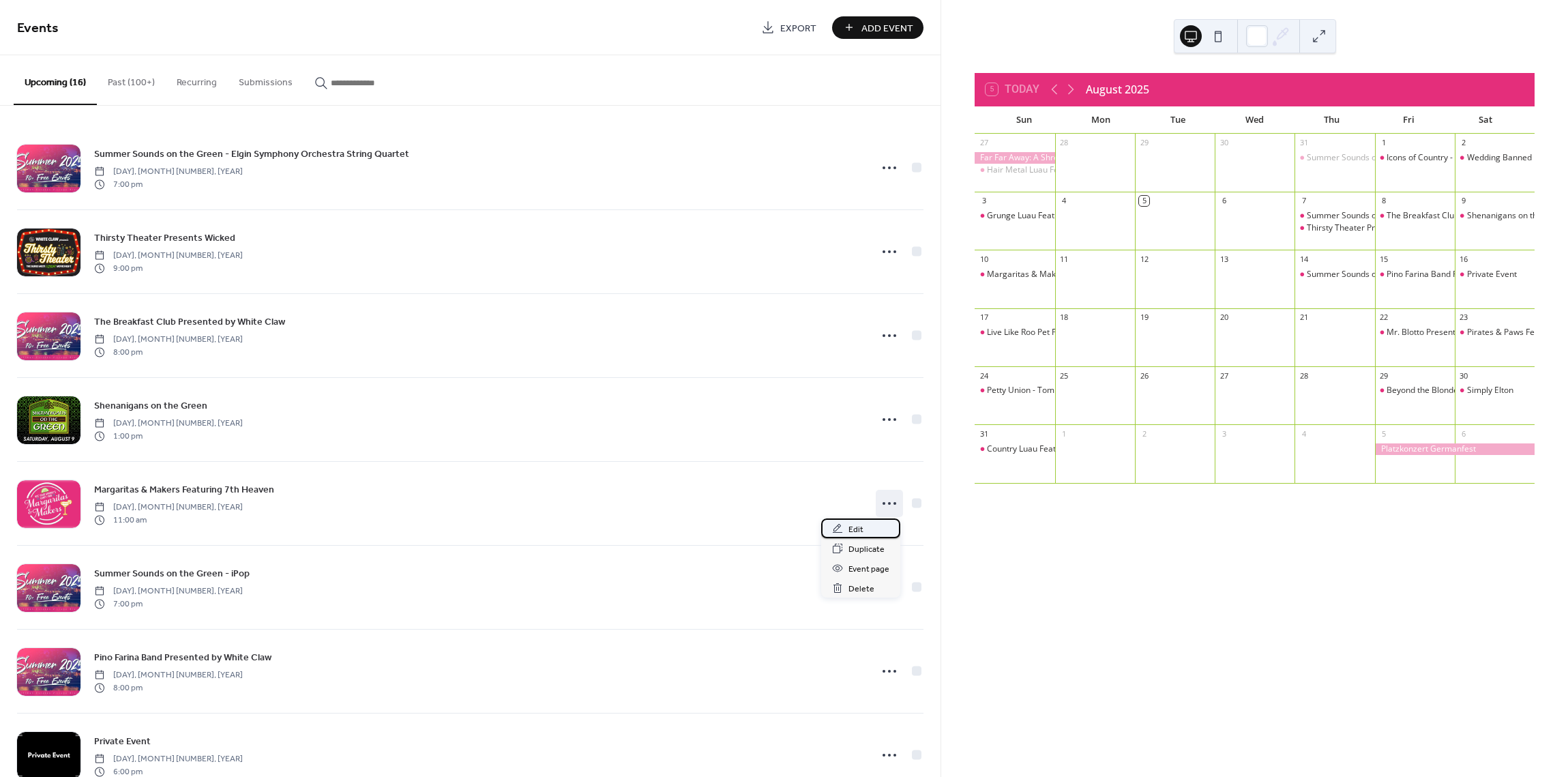 click on "Edit" at bounding box center [856, 529] 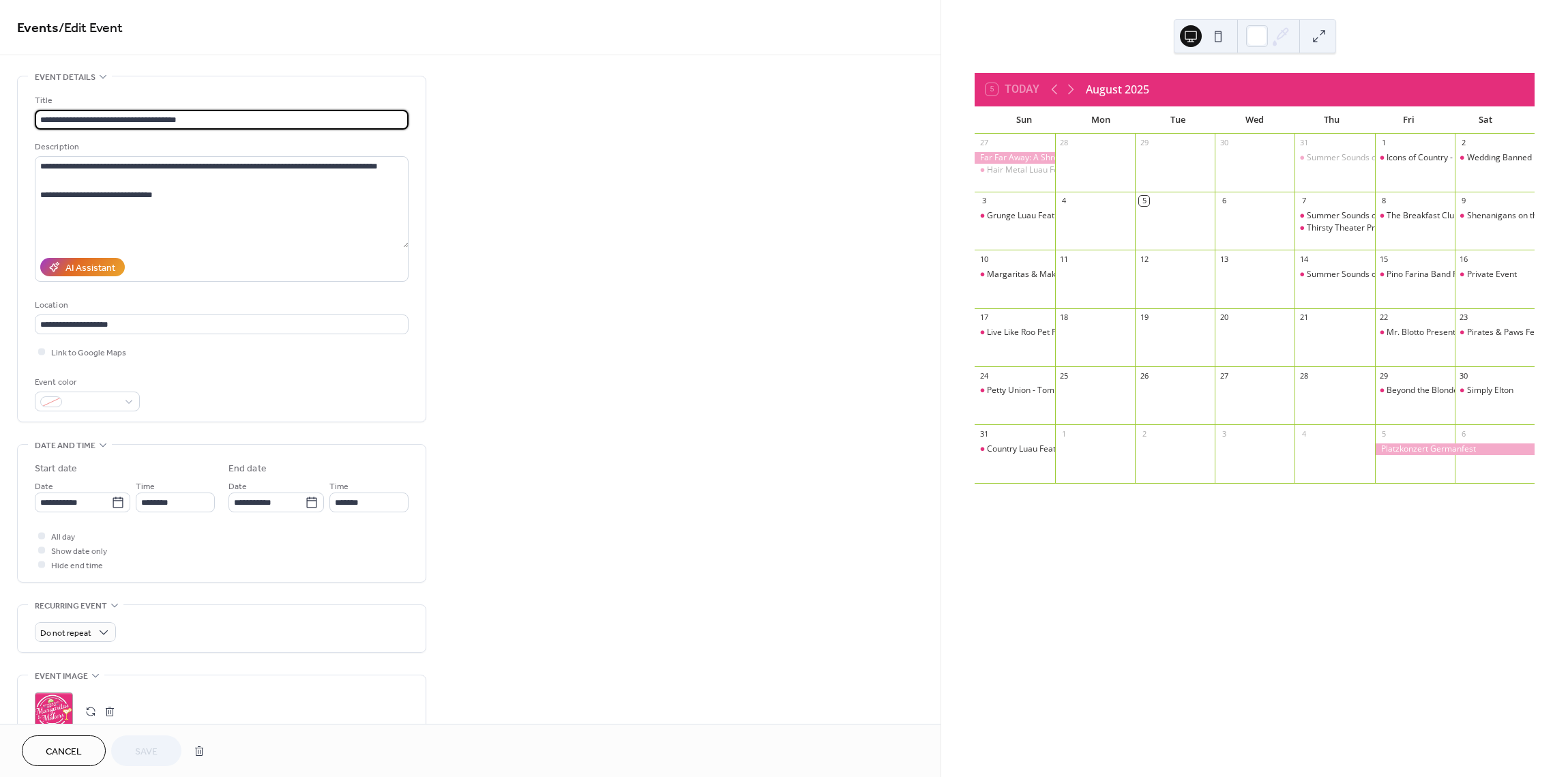click on "**********" at bounding box center [222, 119] 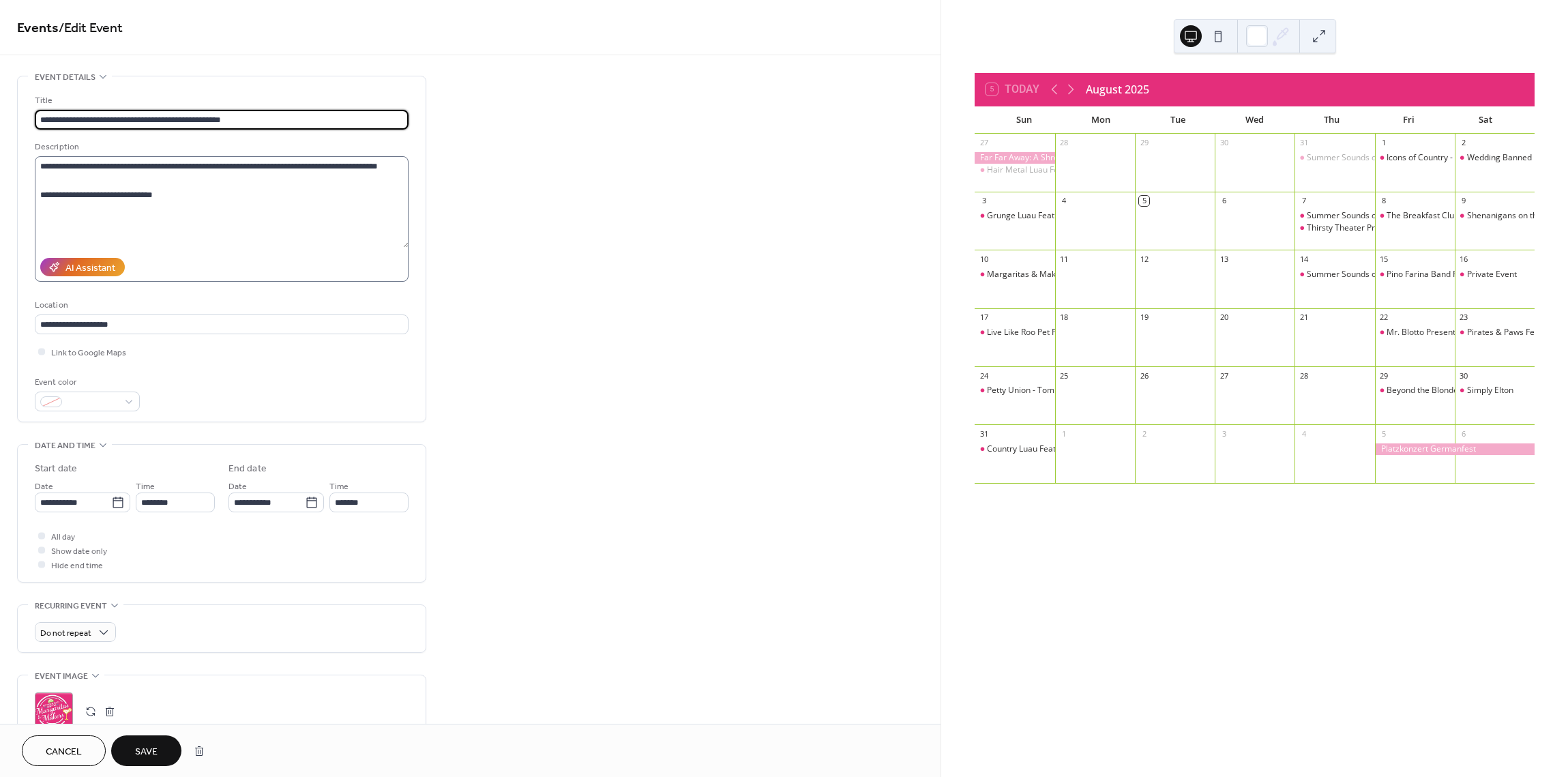 type on "**********" 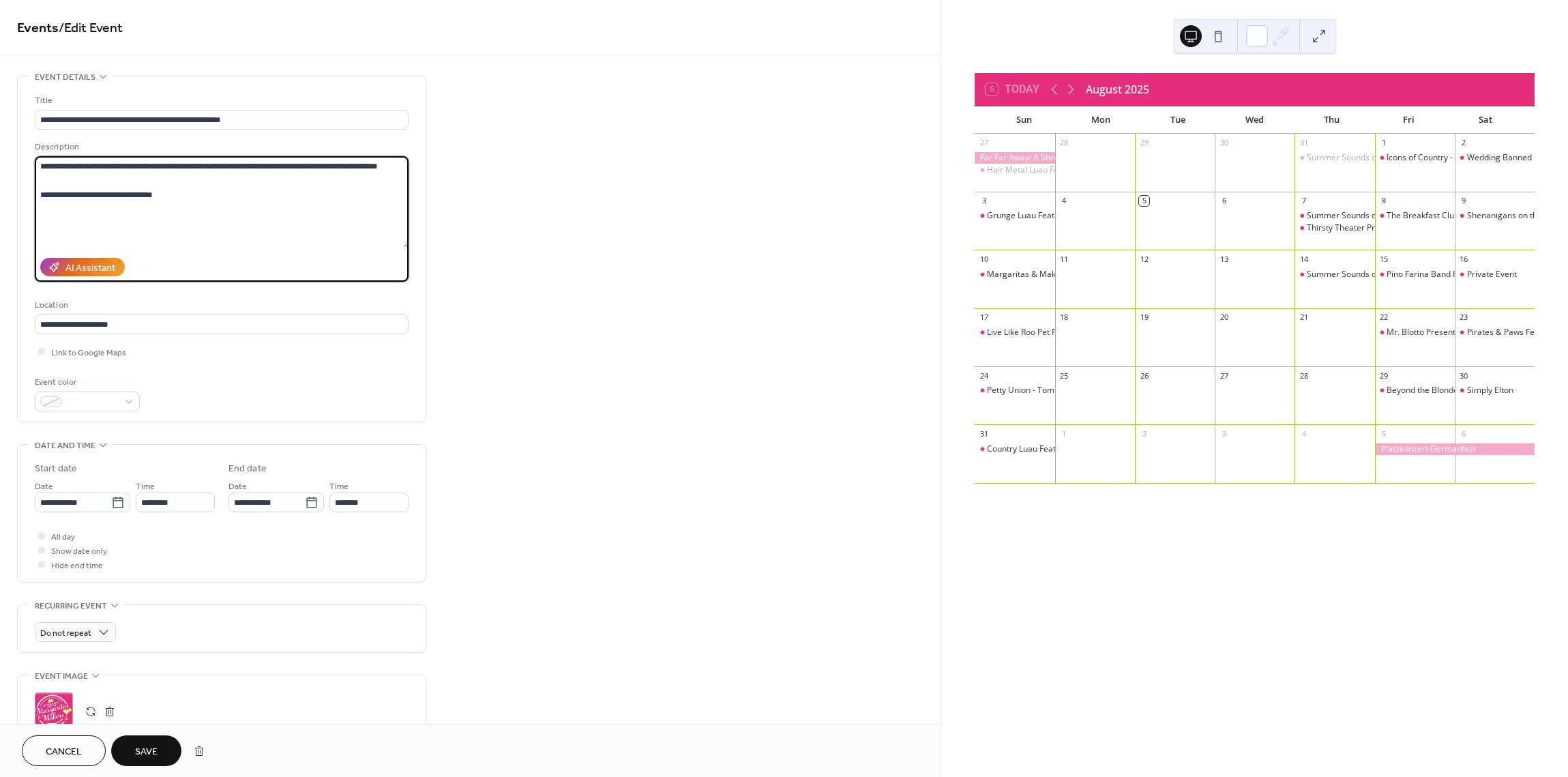 drag, startPoint x: 183, startPoint y: 192, endPoint x: 16, endPoint y: 201, distance: 167.24234 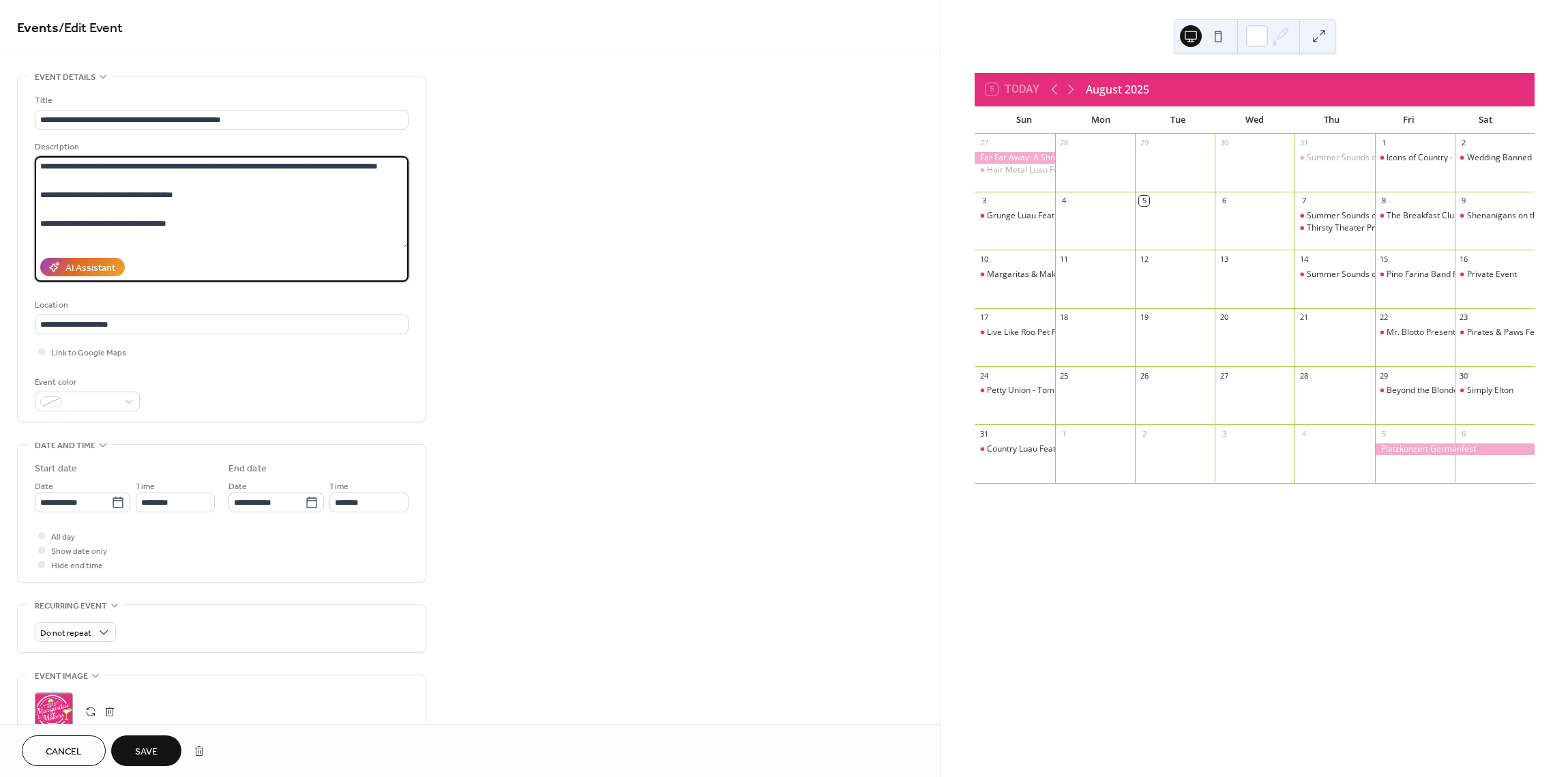 type on "**********" 